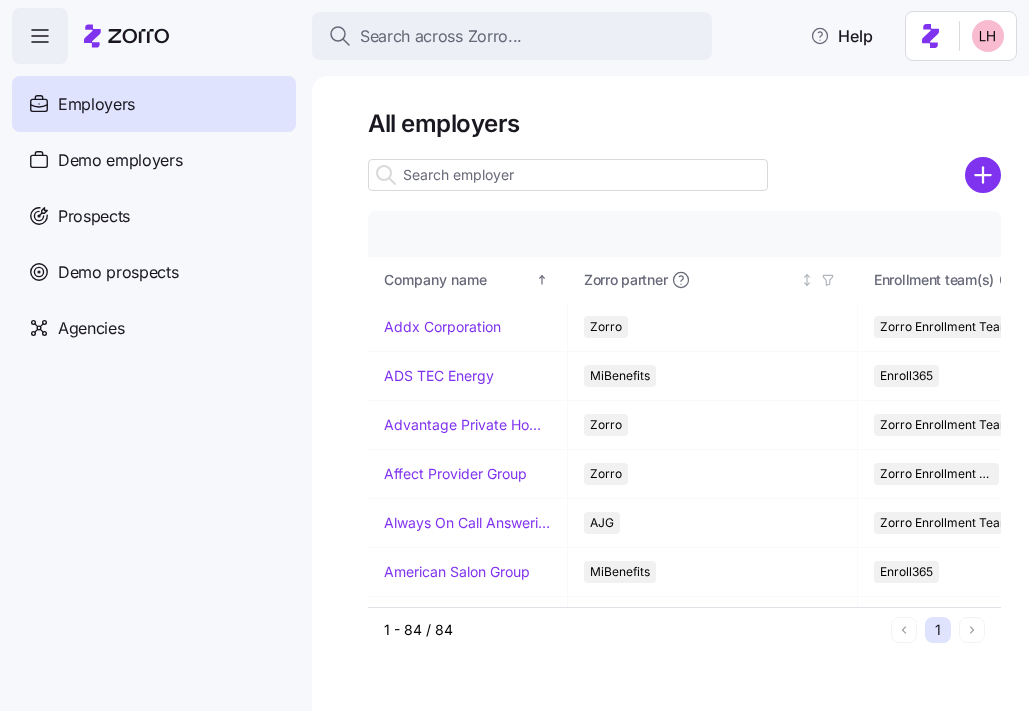 scroll, scrollTop: 0, scrollLeft: 0, axis: both 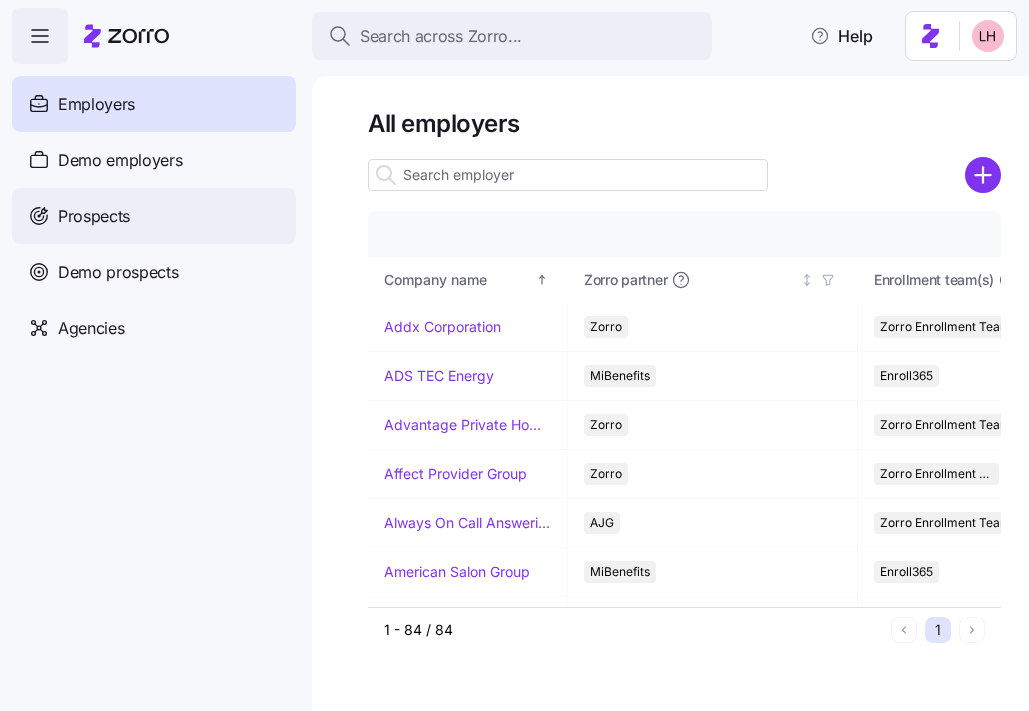 click on "Prospects" at bounding box center [154, 216] 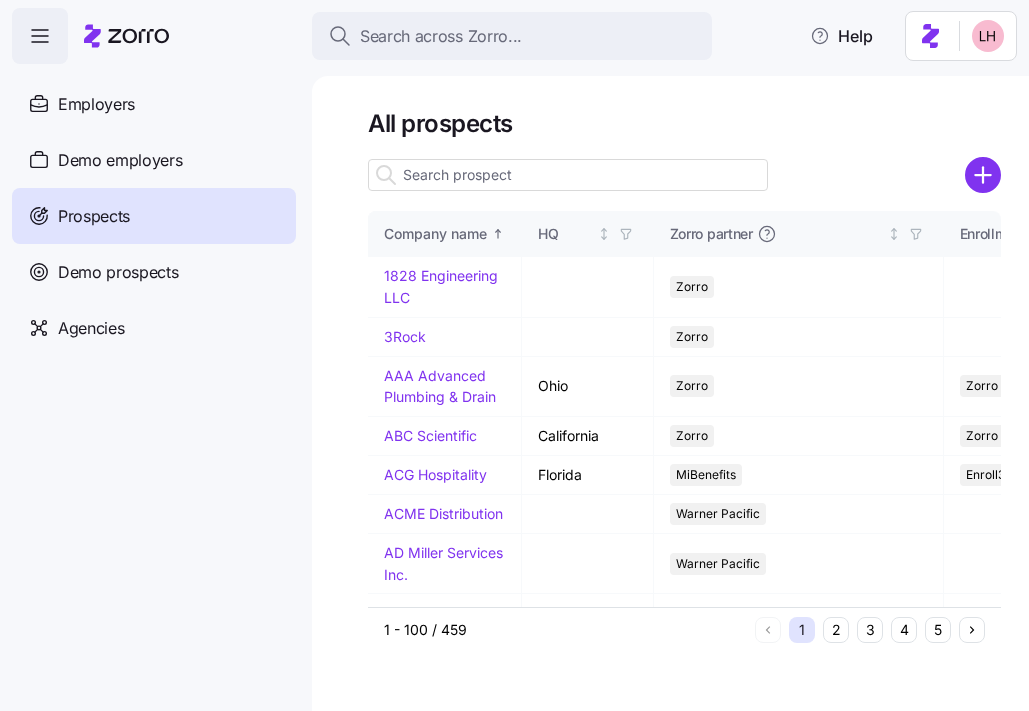 click at bounding box center [568, 175] 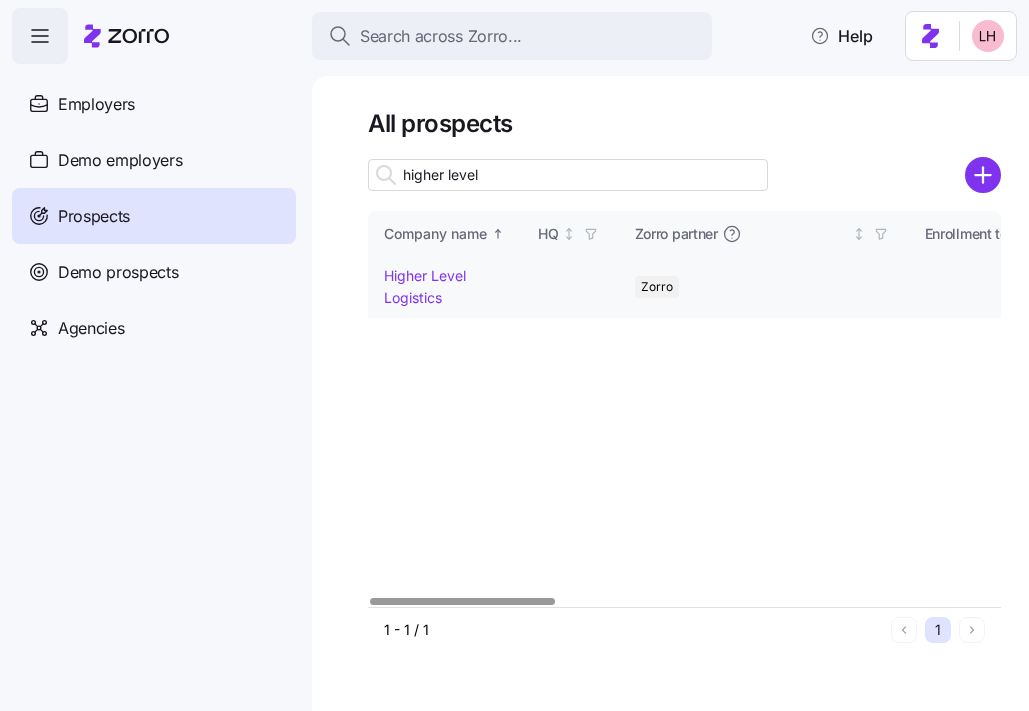 type on "higher level" 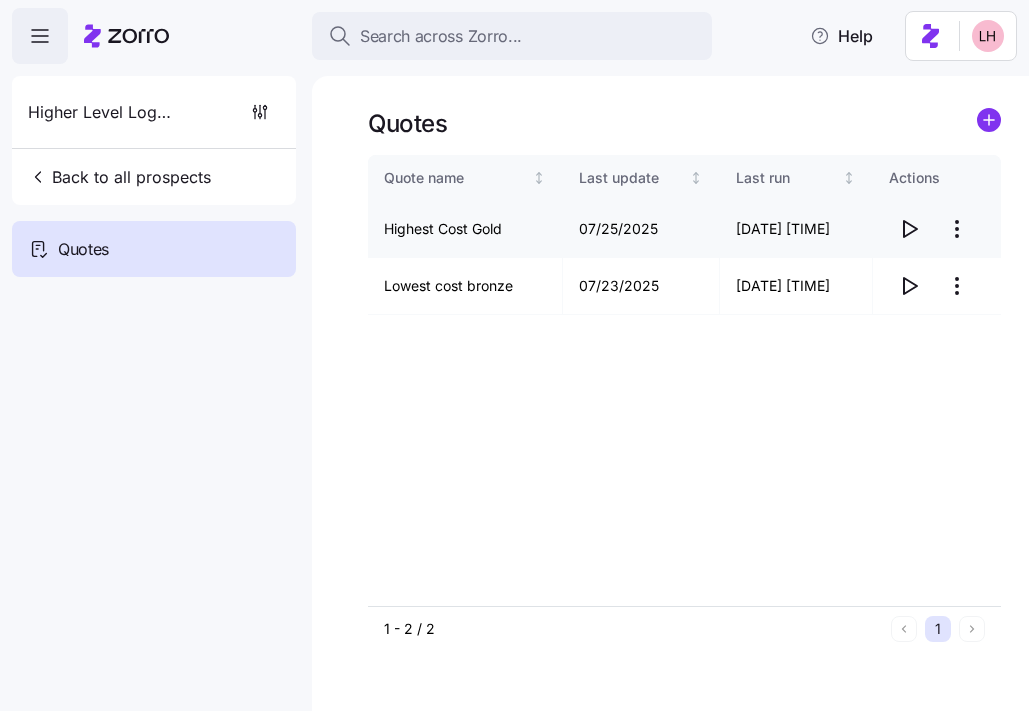 click 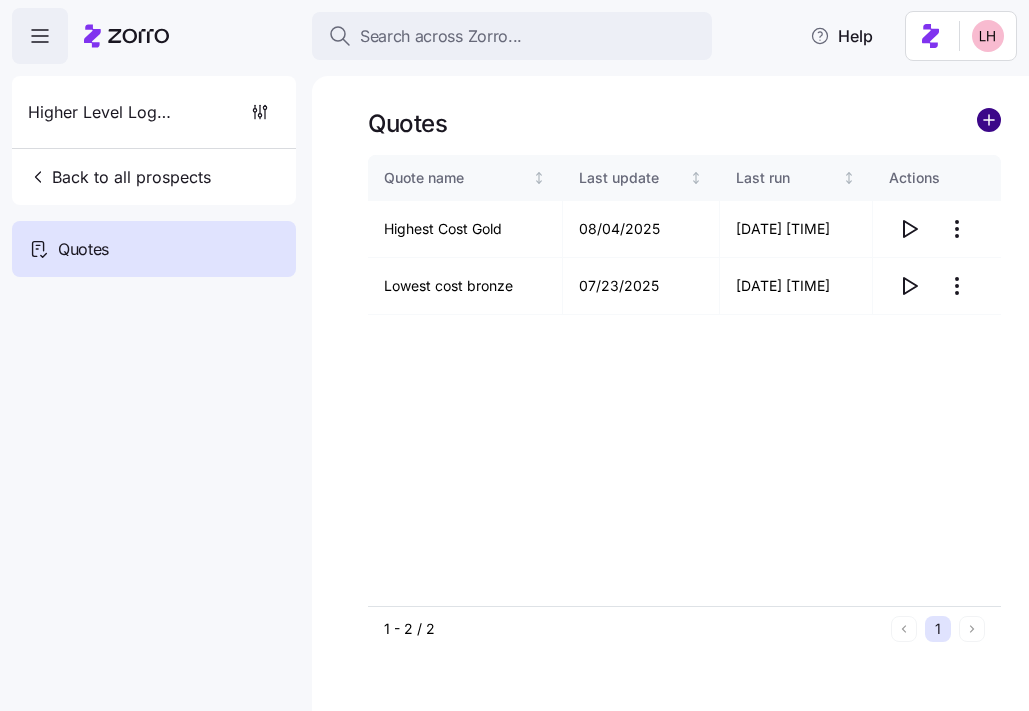 click 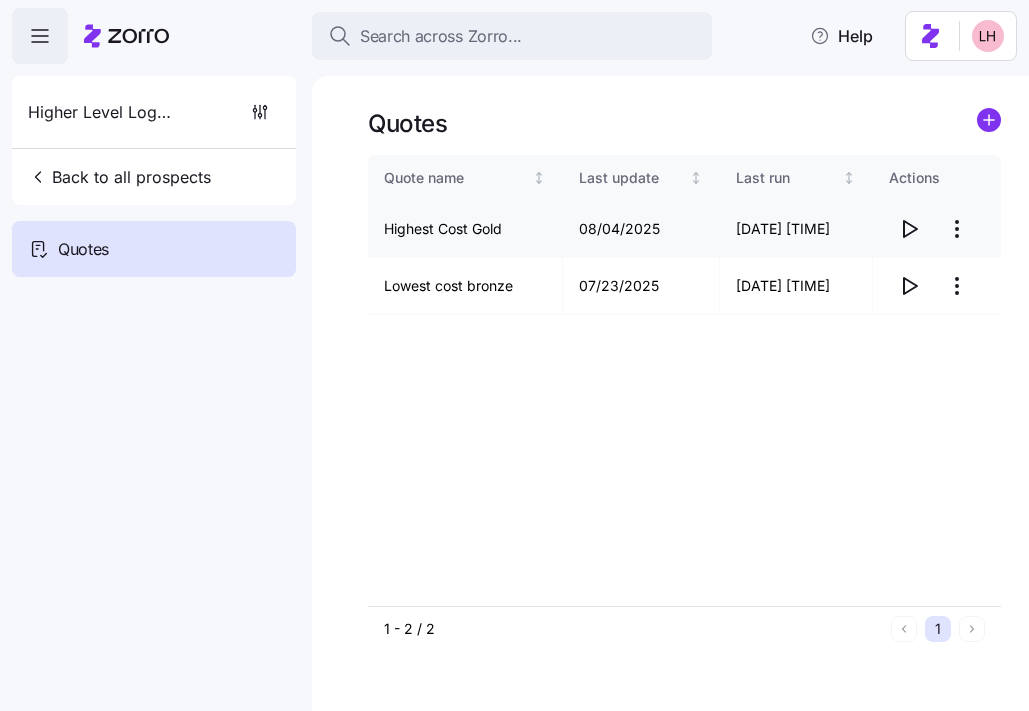 click on "Search across Zorro... Help Higher Level Logistics Back to all prospects Quotes Quotes Quote name Last update Last run Actions Highest Cost Gold 08/04/2025 08/04/2025 9:34 AM Lowest cost bronze 07/23/2025 07/23/2025 4:44 AM 1 - 2 / 2 1 Quotes" at bounding box center (514, 349) 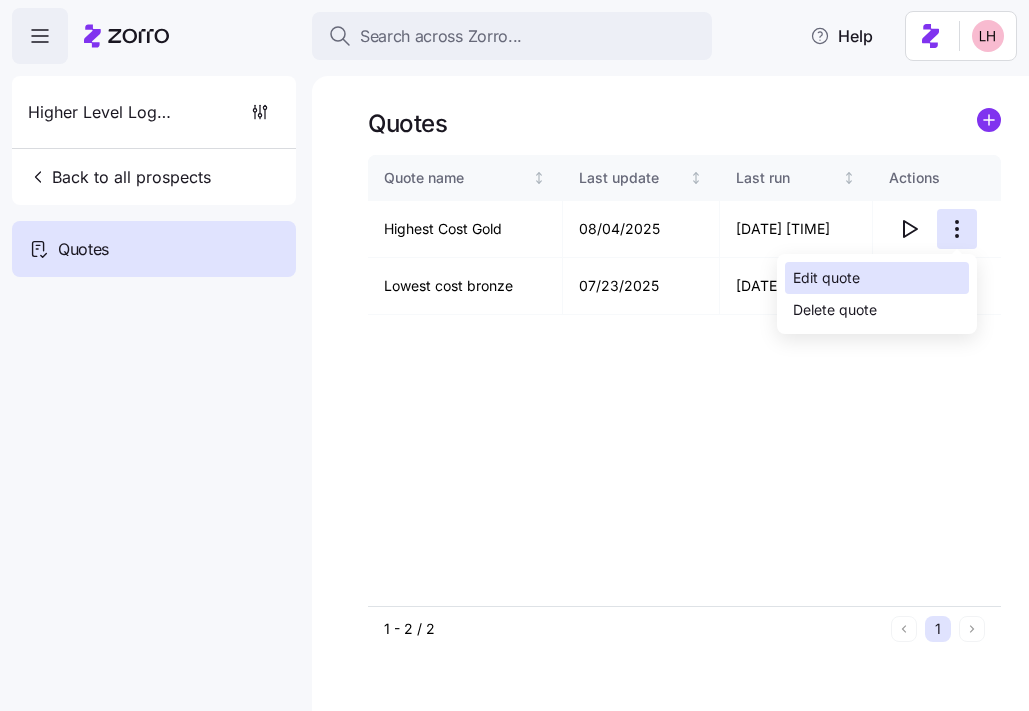 click on "Edit quote" at bounding box center [877, 278] 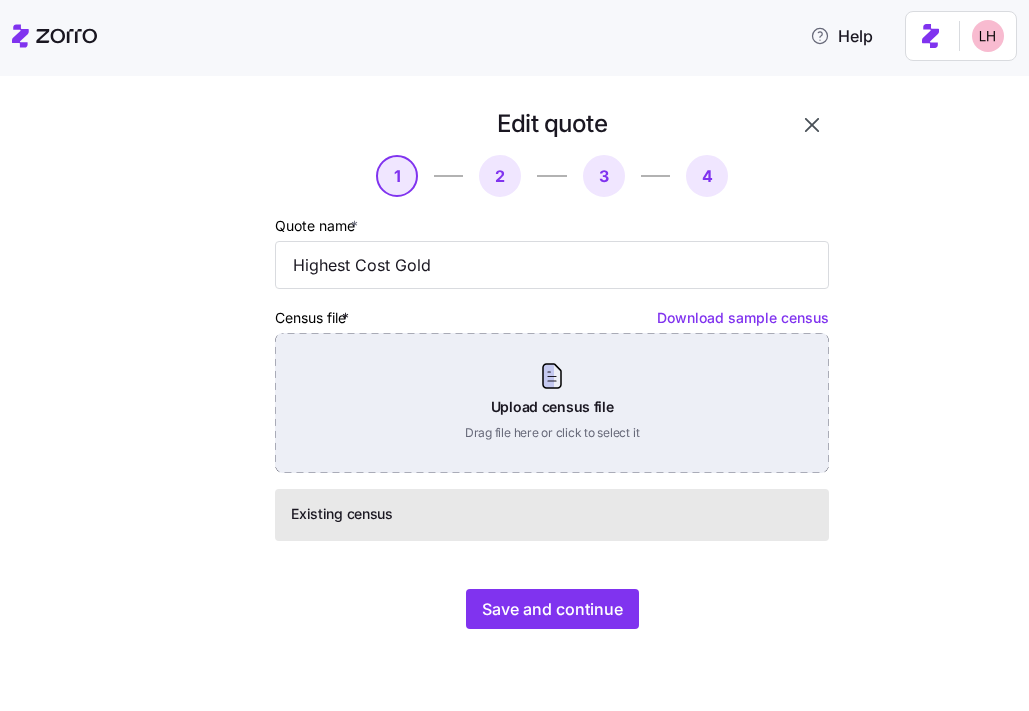click on "Upload census file Drag file here or click to select it" at bounding box center (552, 403) 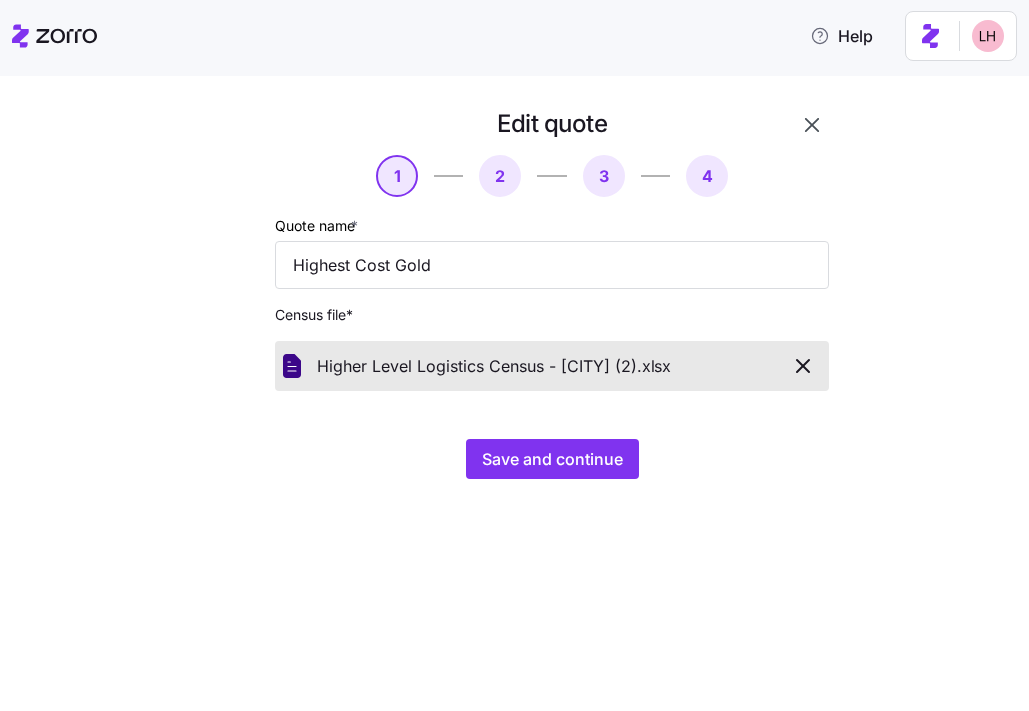 click on "Edit quote 1 2 3 4 Quote name  * Highest Cost Gold Census file * Higher Level Logistics Census - Murrieta (2). xlsx Save and continue" at bounding box center [529, 305] 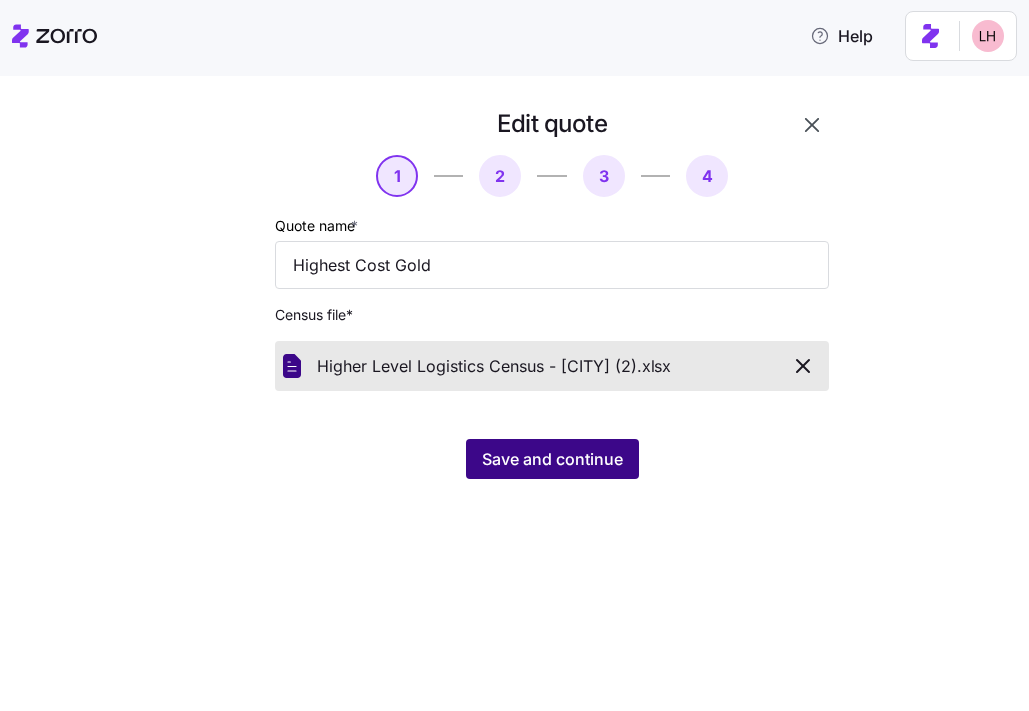 click on "Save and continue" at bounding box center [552, 459] 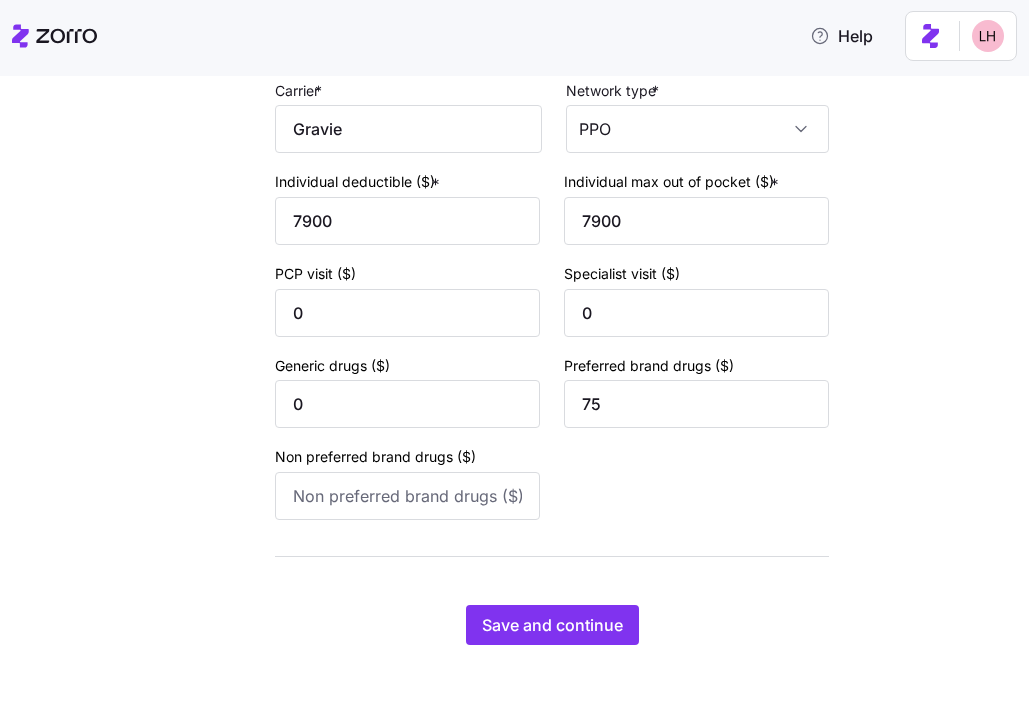 scroll, scrollTop: 266, scrollLeft: 0, axis: vertical 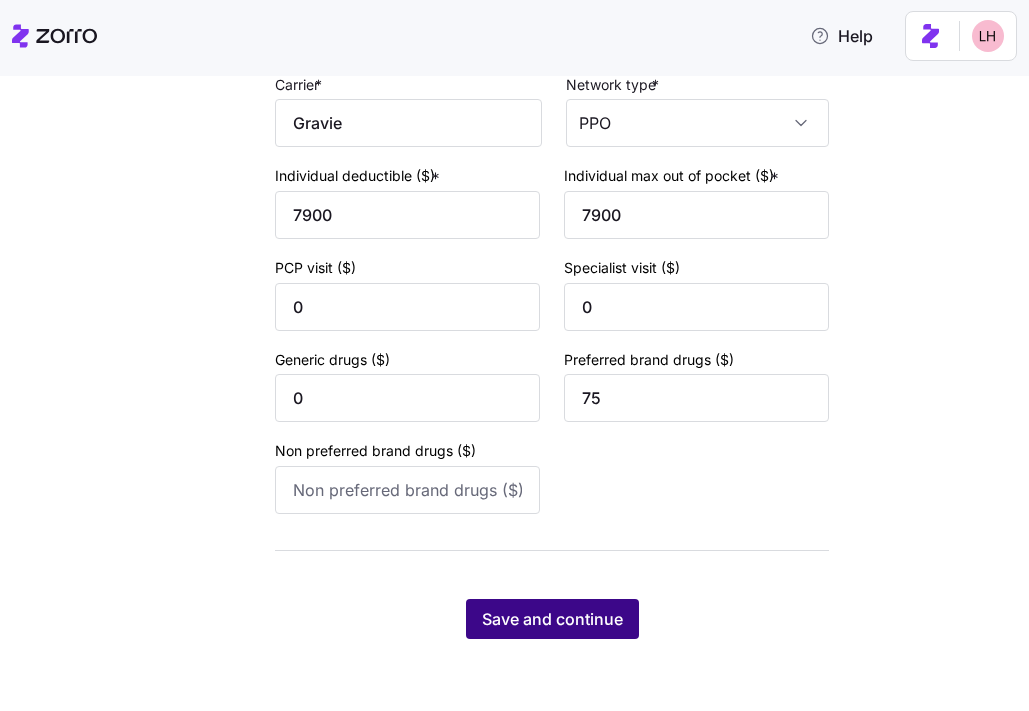click on "Save and continue" at bounding box center (552, 619) 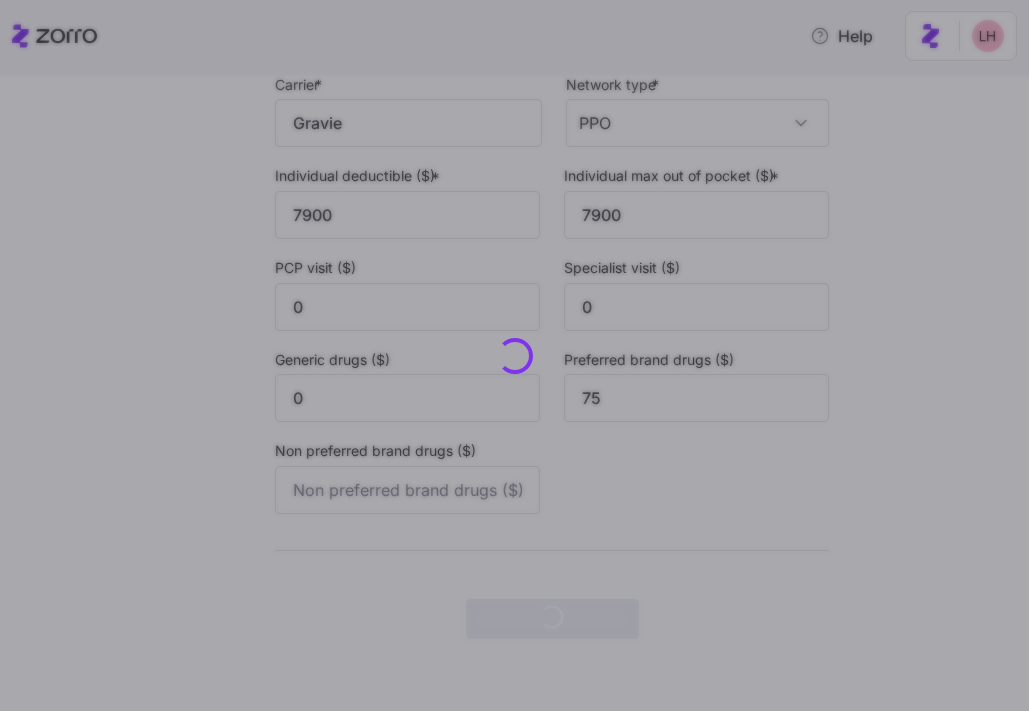 scroll, scrollTop: 0, scrollLeft: 0, axis: both 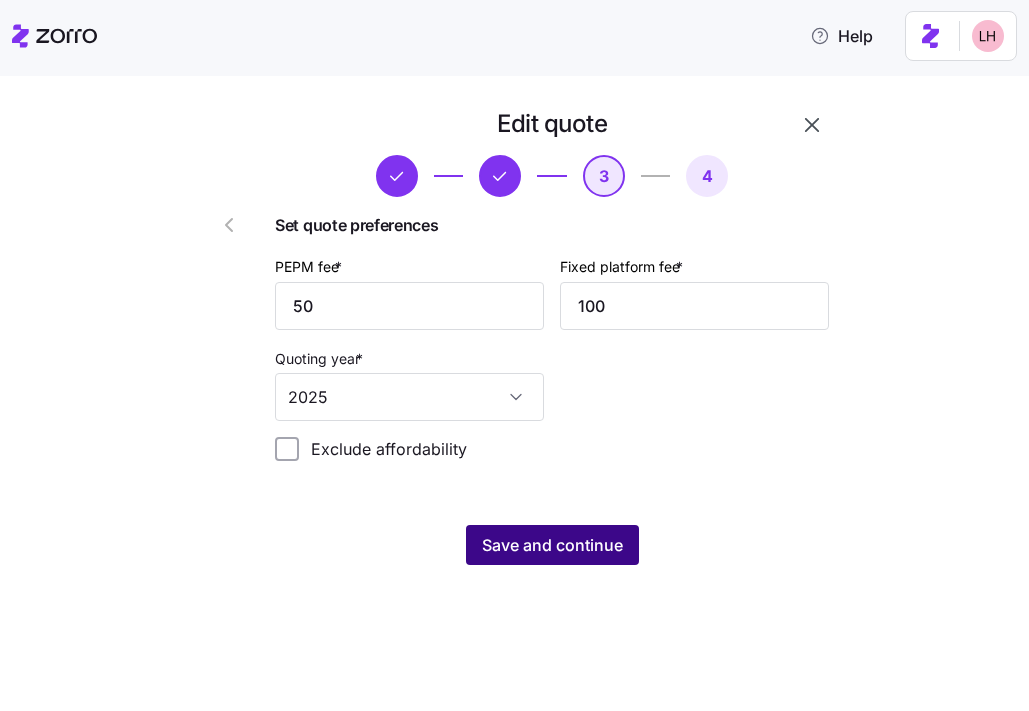 click on "Save and continue" at bounding box center (552, 545) 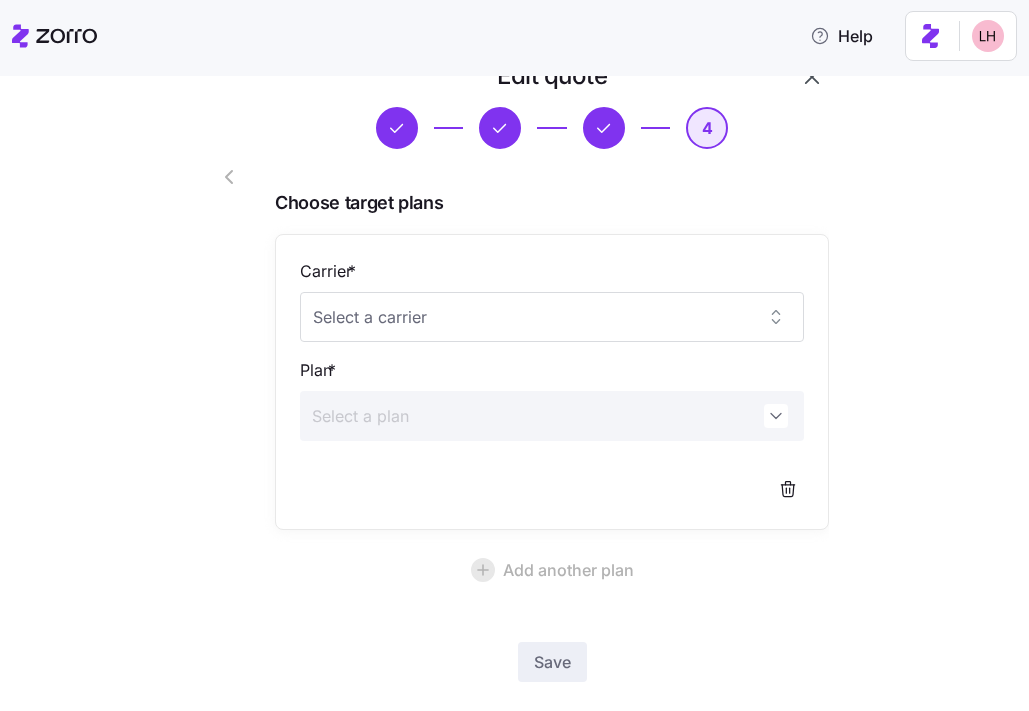 scroll, scrollTop: 151, scrollLeft: 0, axis: vertical 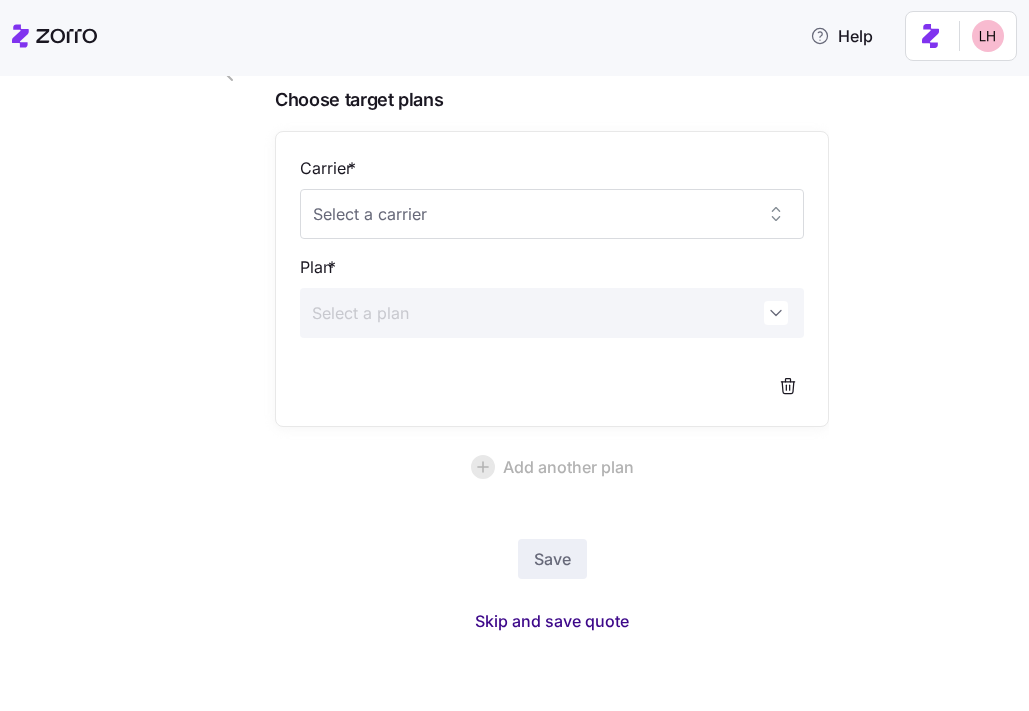 click on "Skip and save quote" at bounding box center (552, 621) 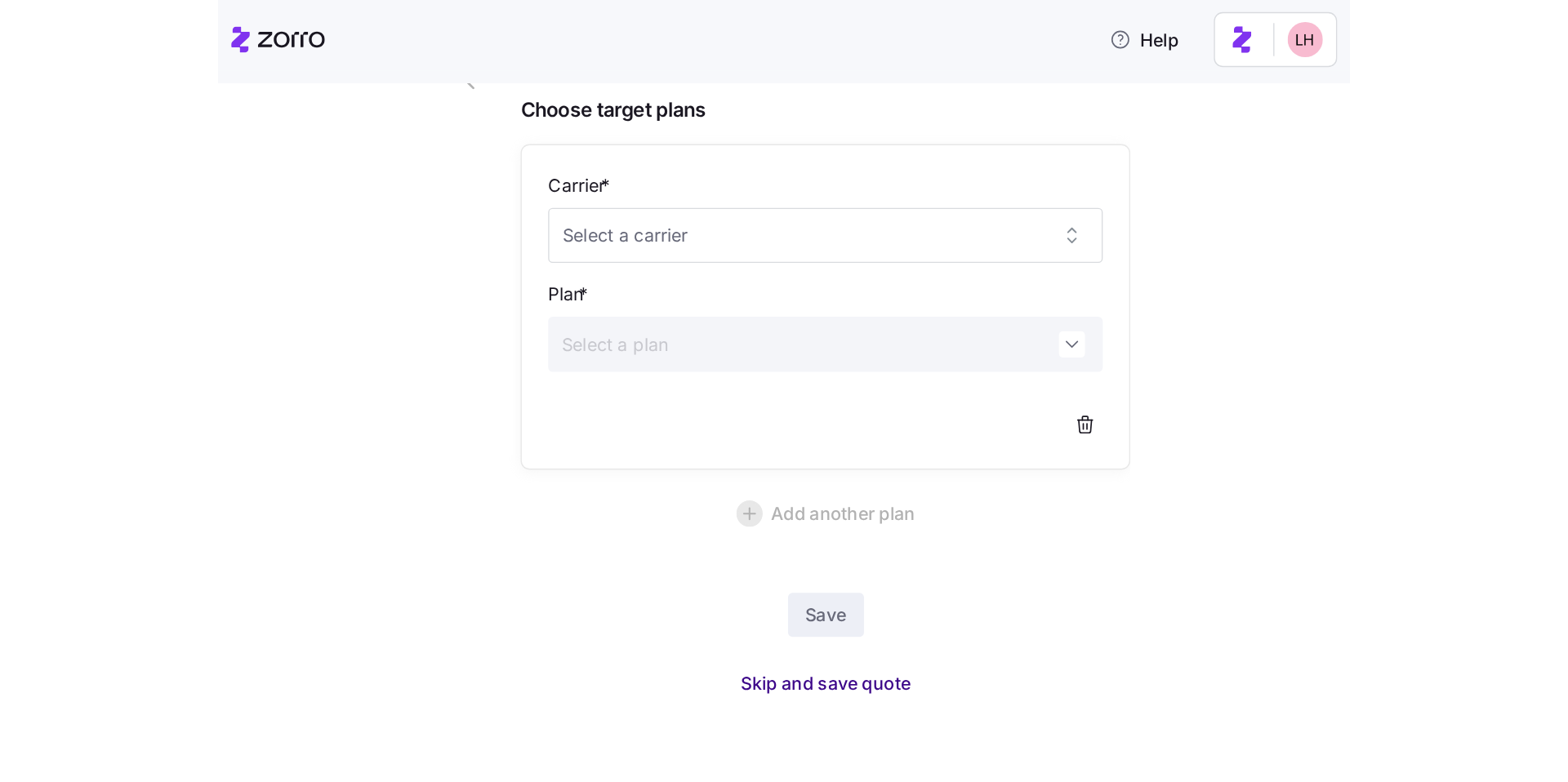 scroll, scrollTop: 74, scrollLeft: 0, axis: vertical 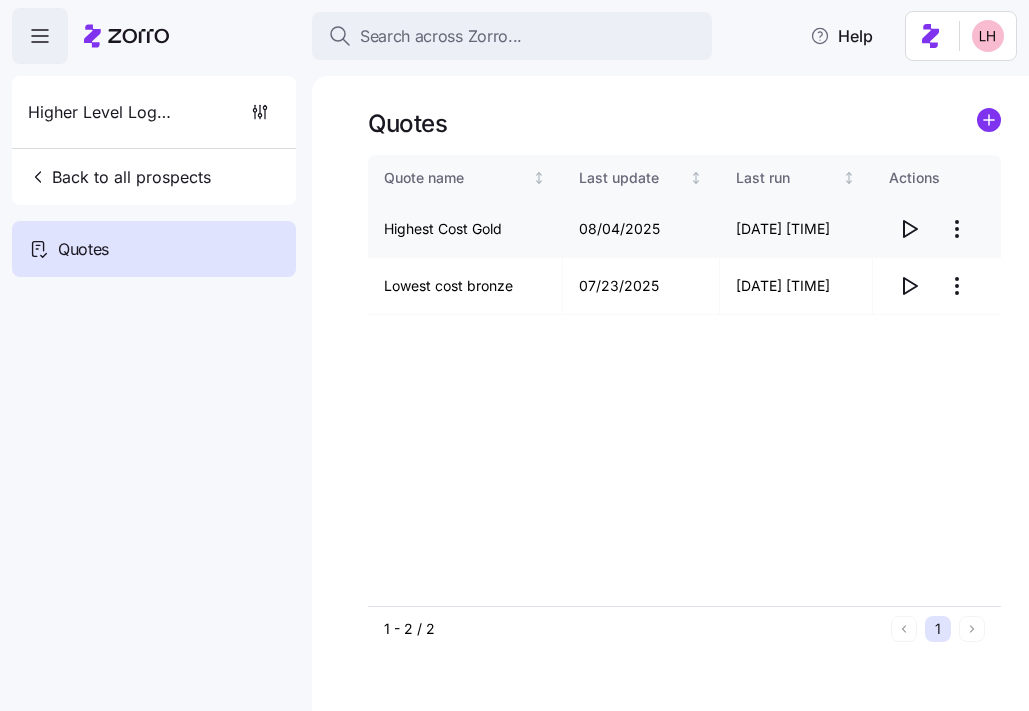 click 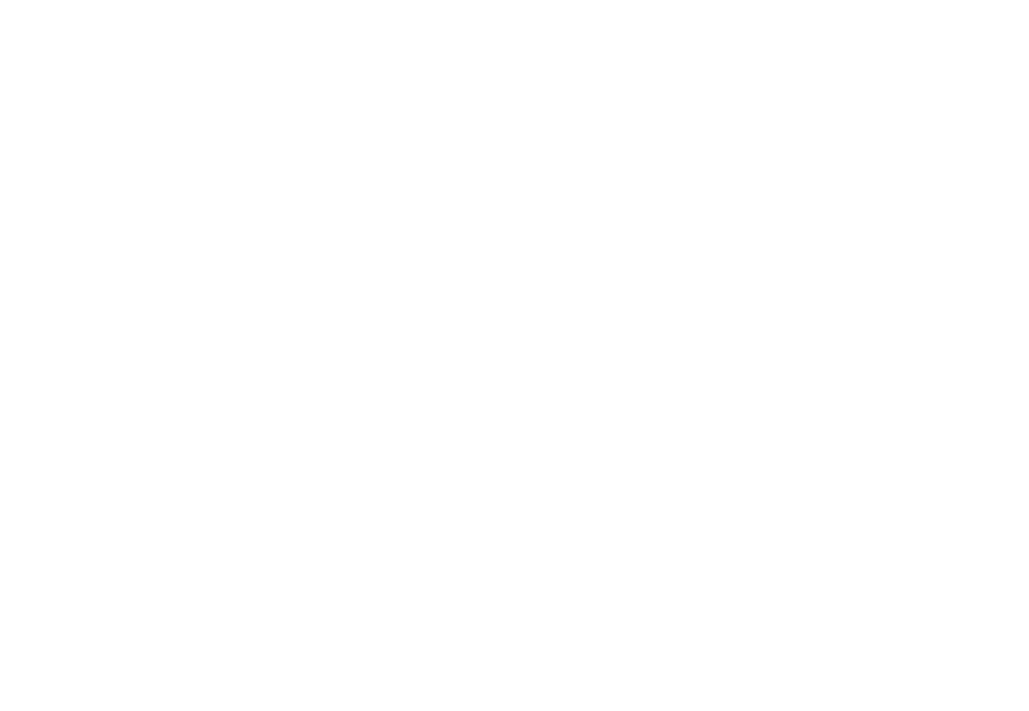 scroll, scrollTop: 0, scrollLeft: 0, axis: both 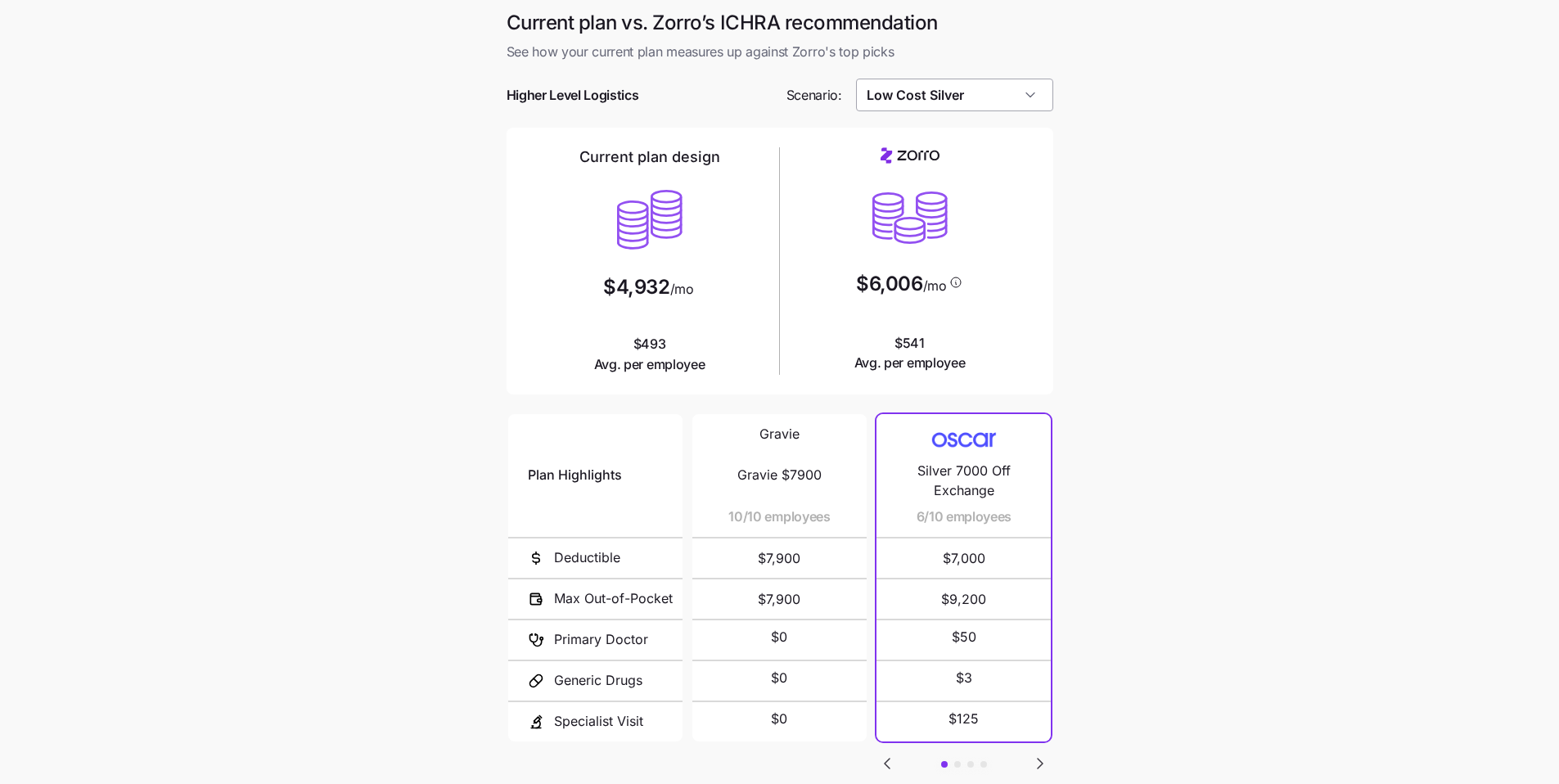 click on "Low Cost Silver" at bounding box center [954, 95] 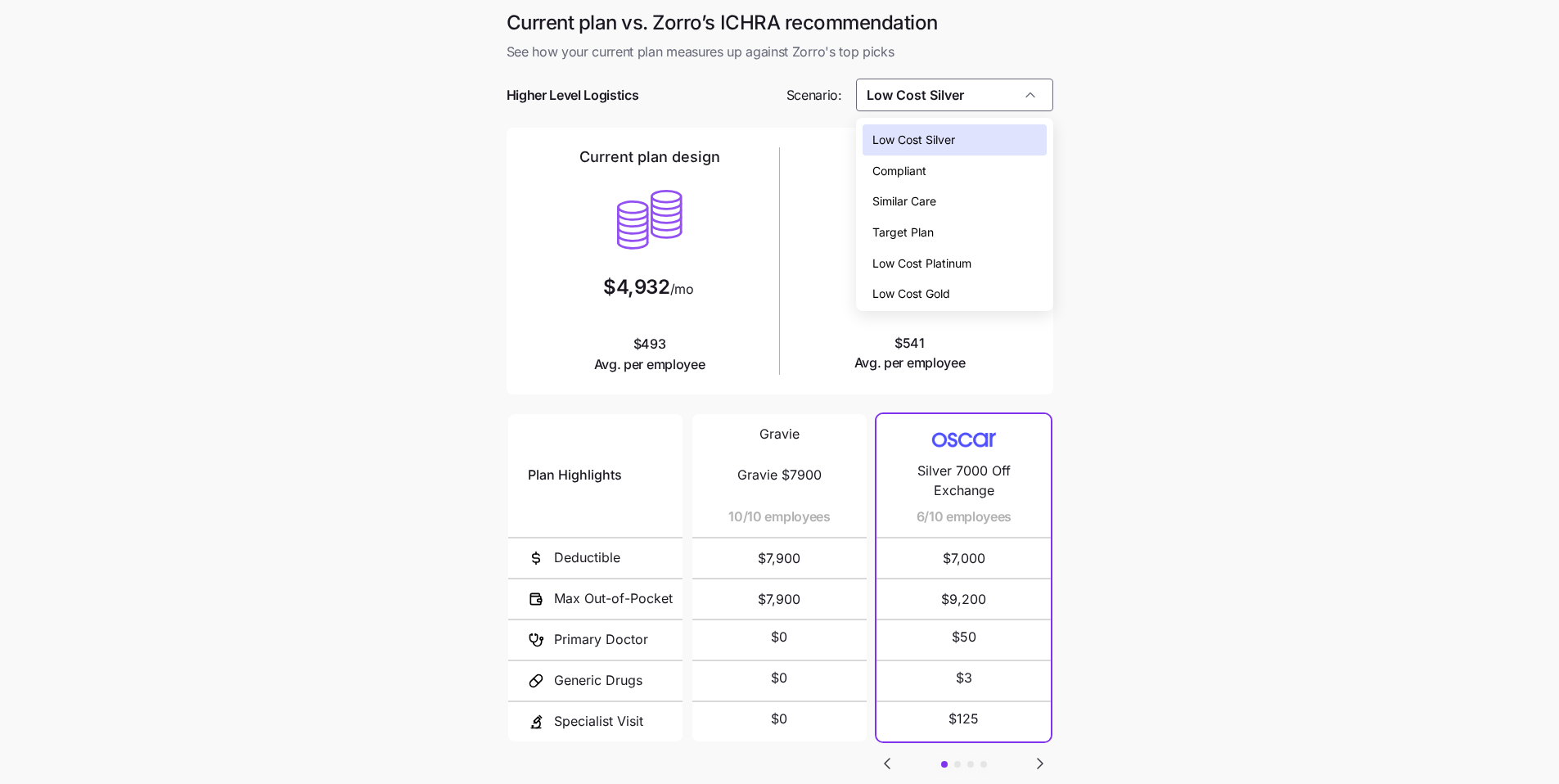 click on "Similar Care" at bounding box center (954, 201) 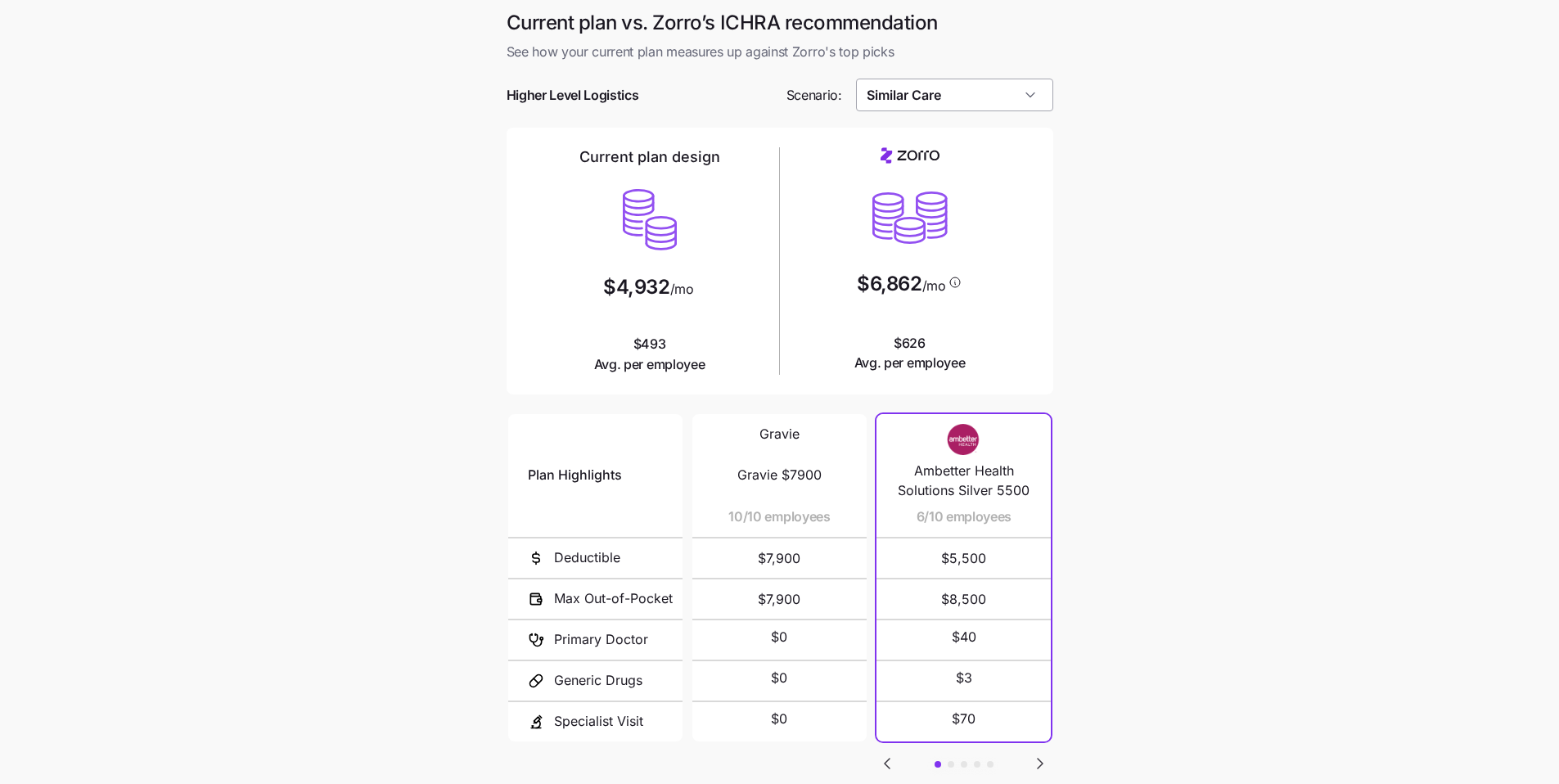 click on "Similar Care" at bounding box center (954, 95) 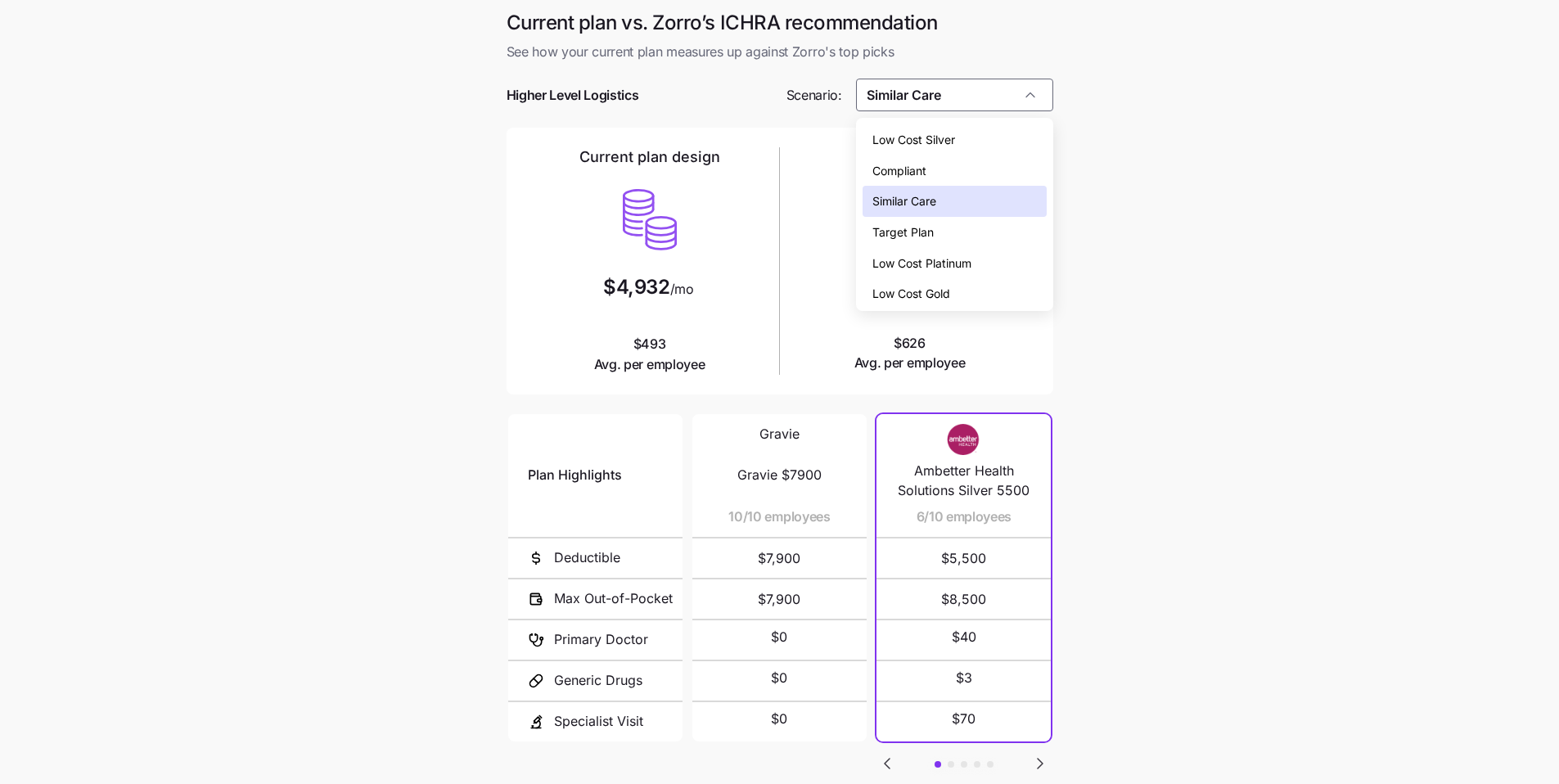 click on "Low Cost Silver" at bounding box center [954, 140] 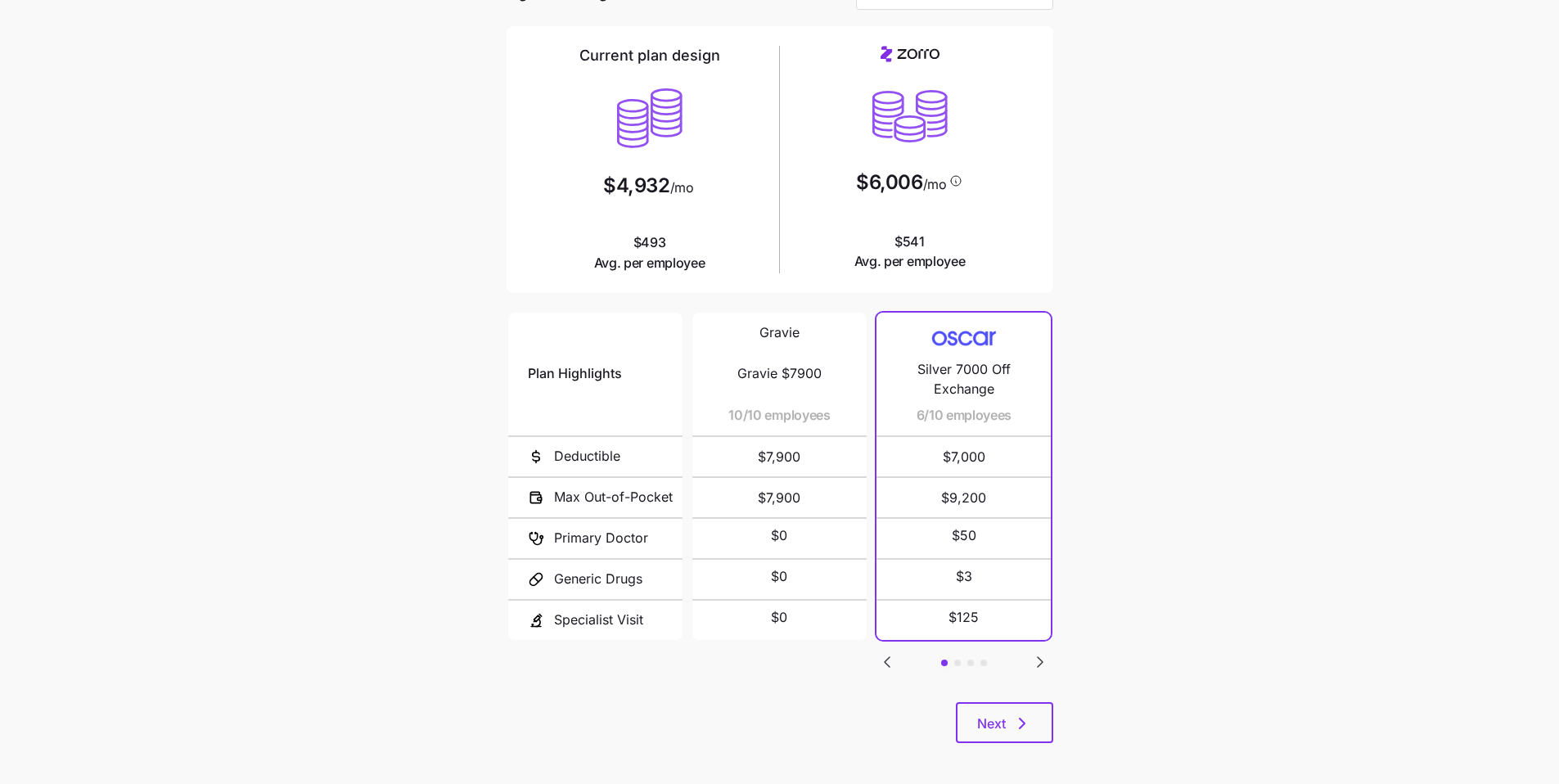 scroll, scrollTop: 110, scrollLeft: 0, axis: vertical 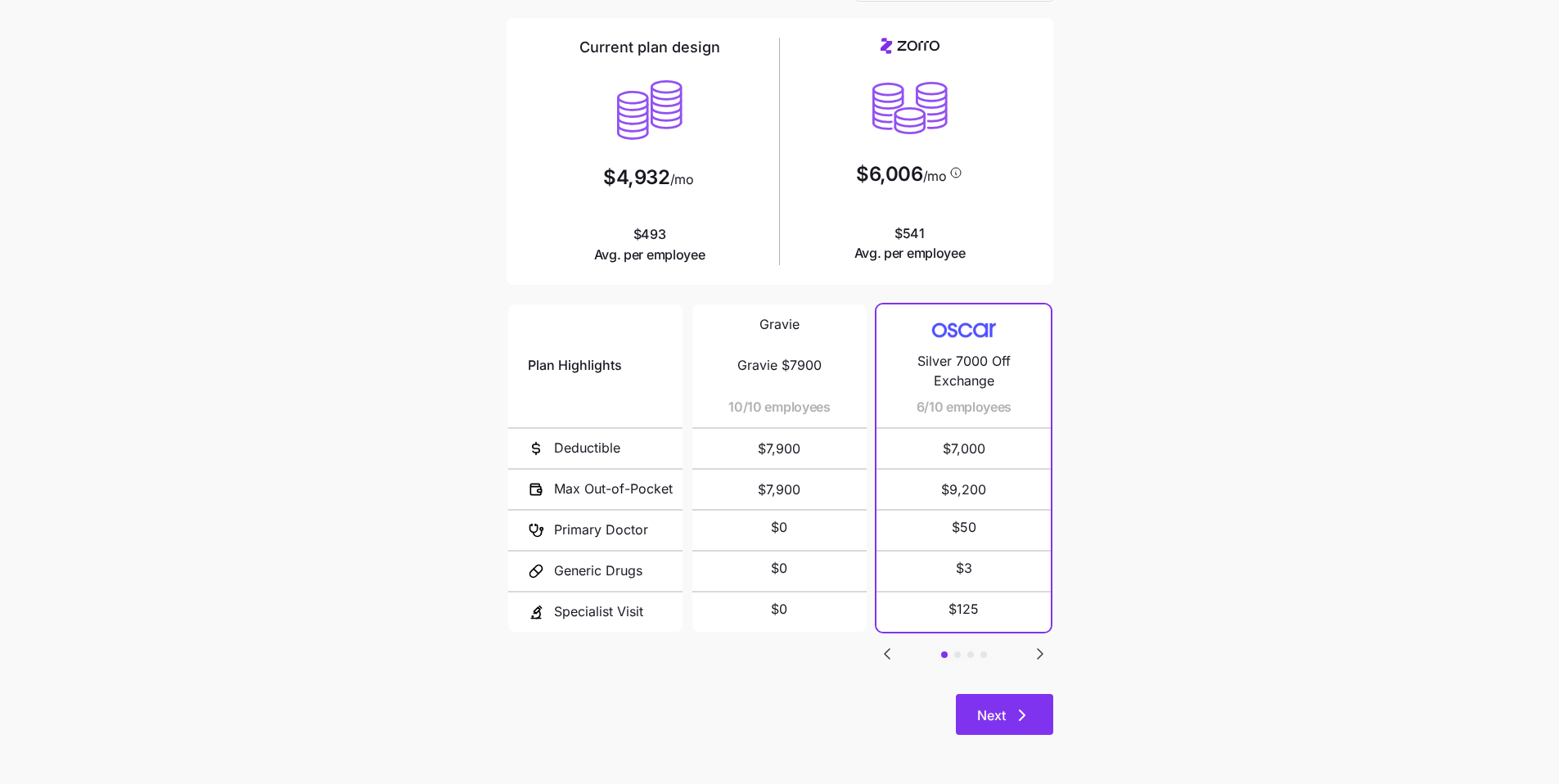 click 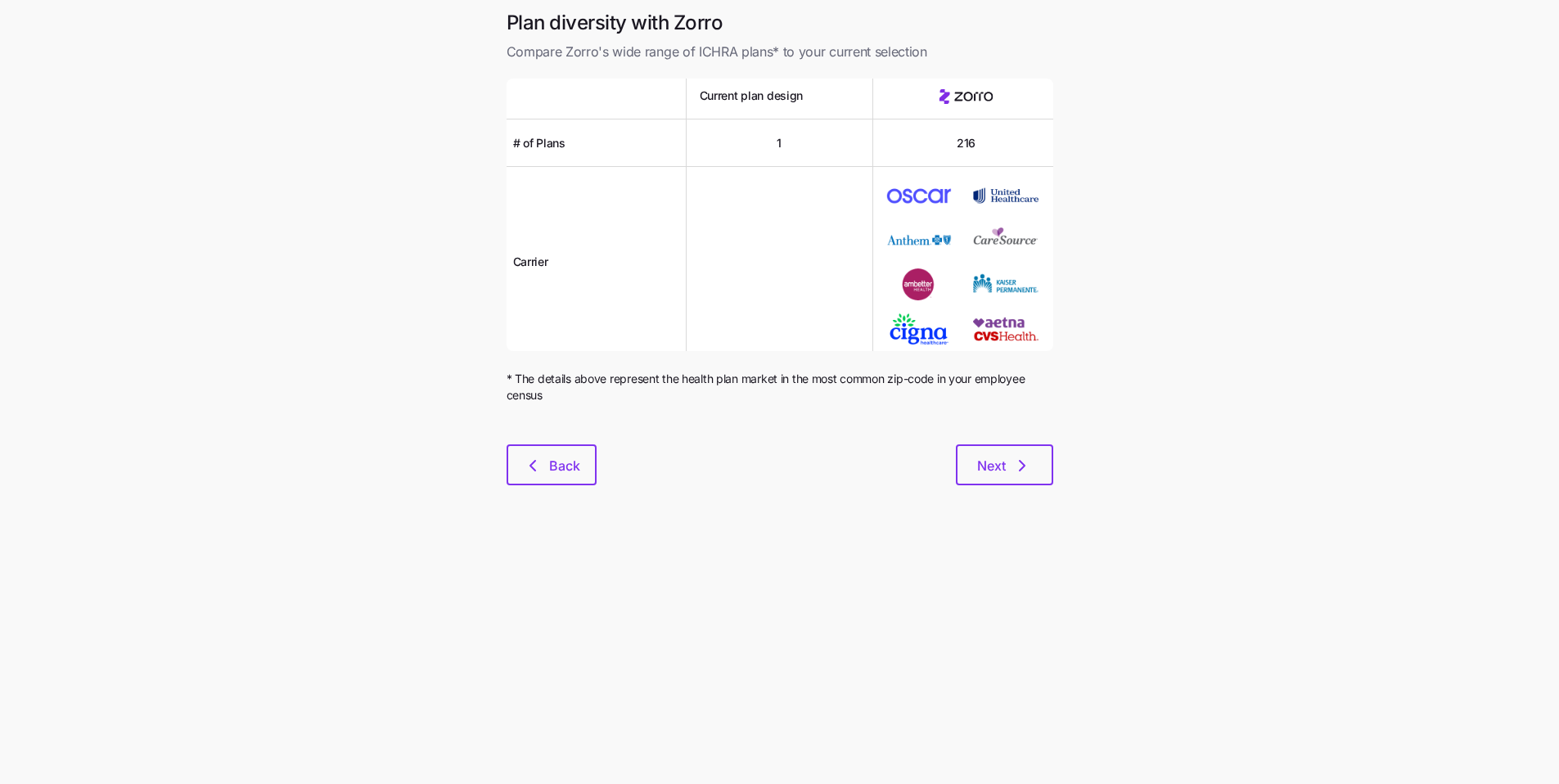 scroll, scrollTop: 0, scrollLeft: 0, axis: both 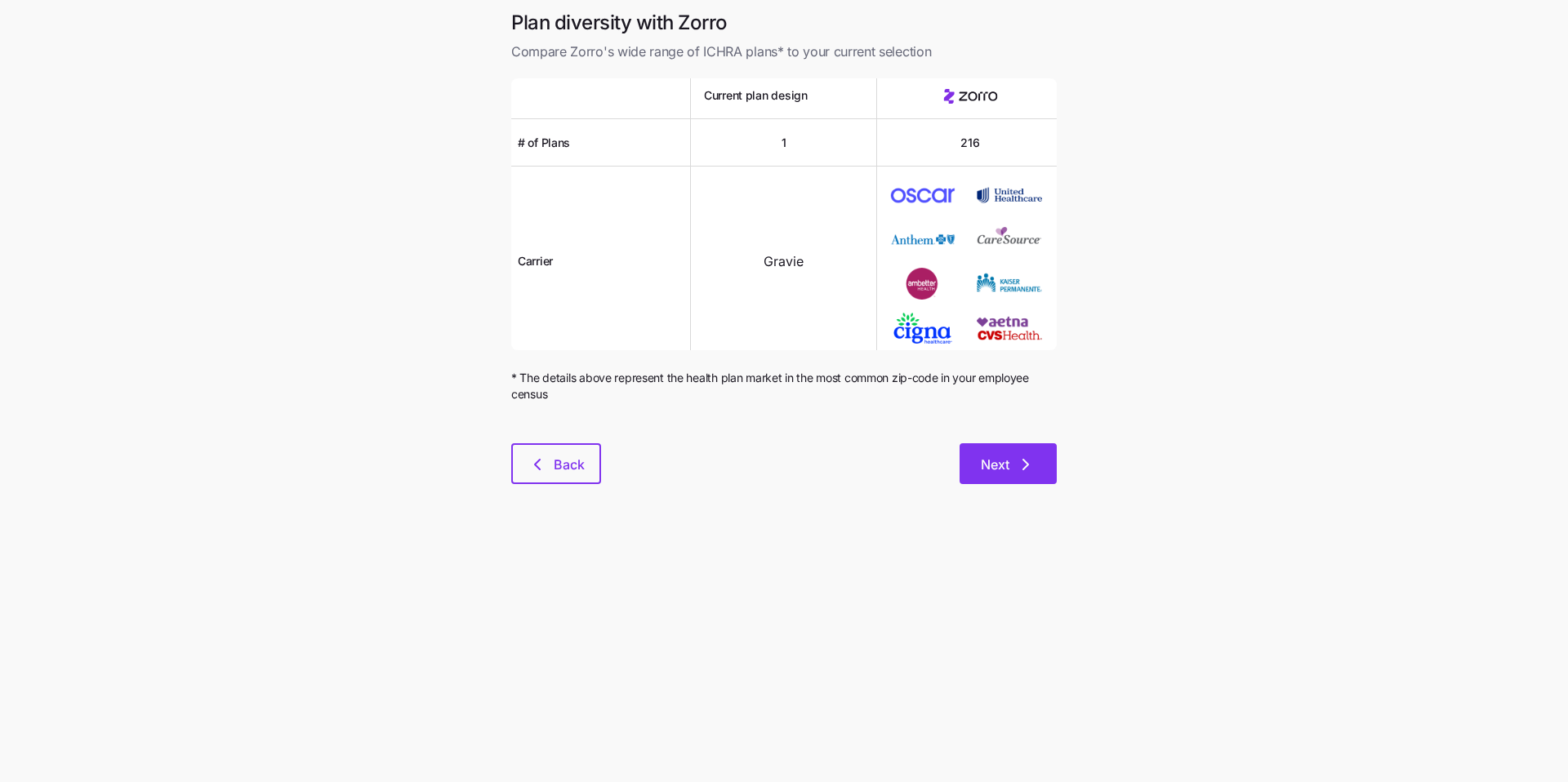 click 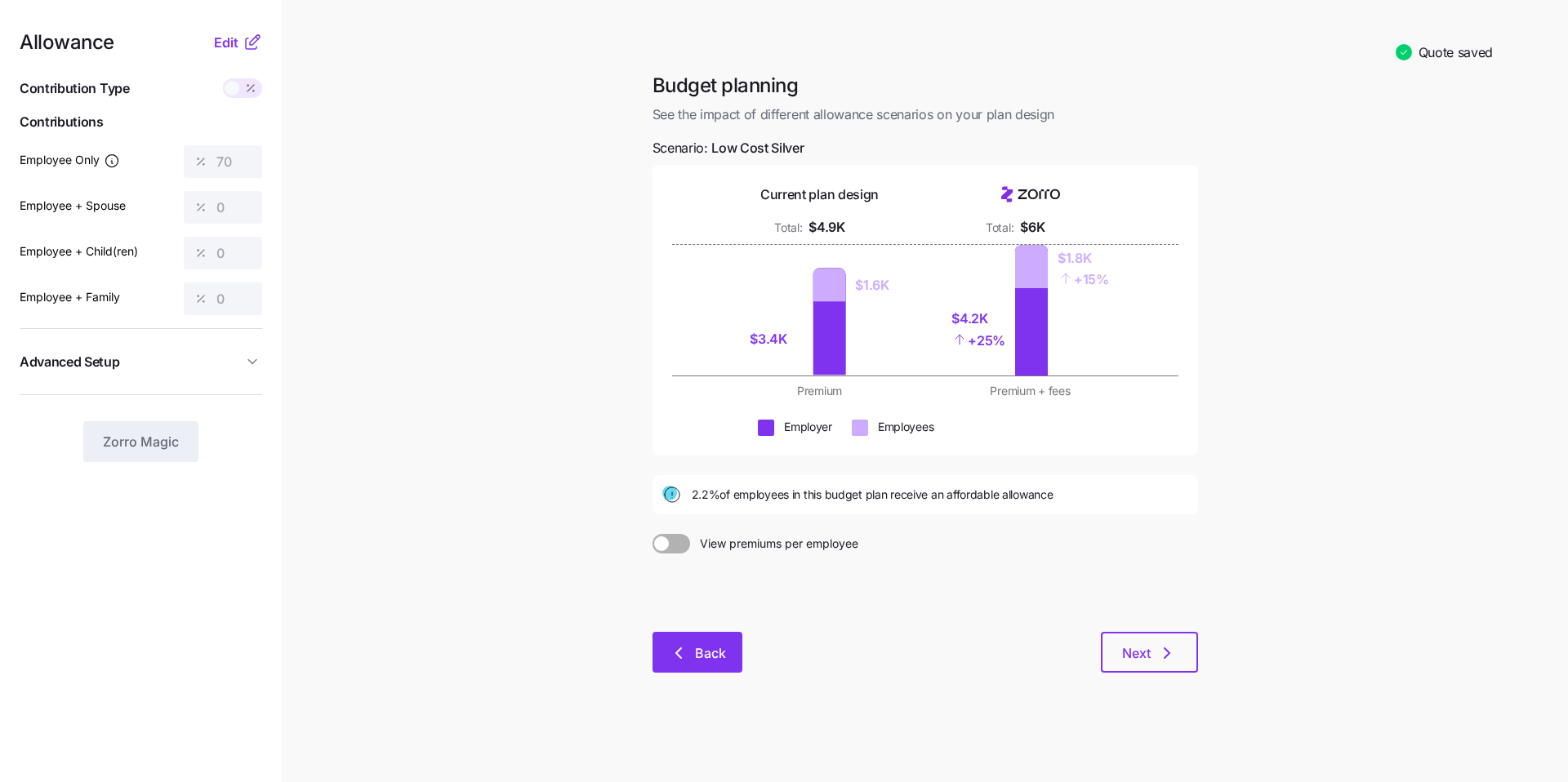 click 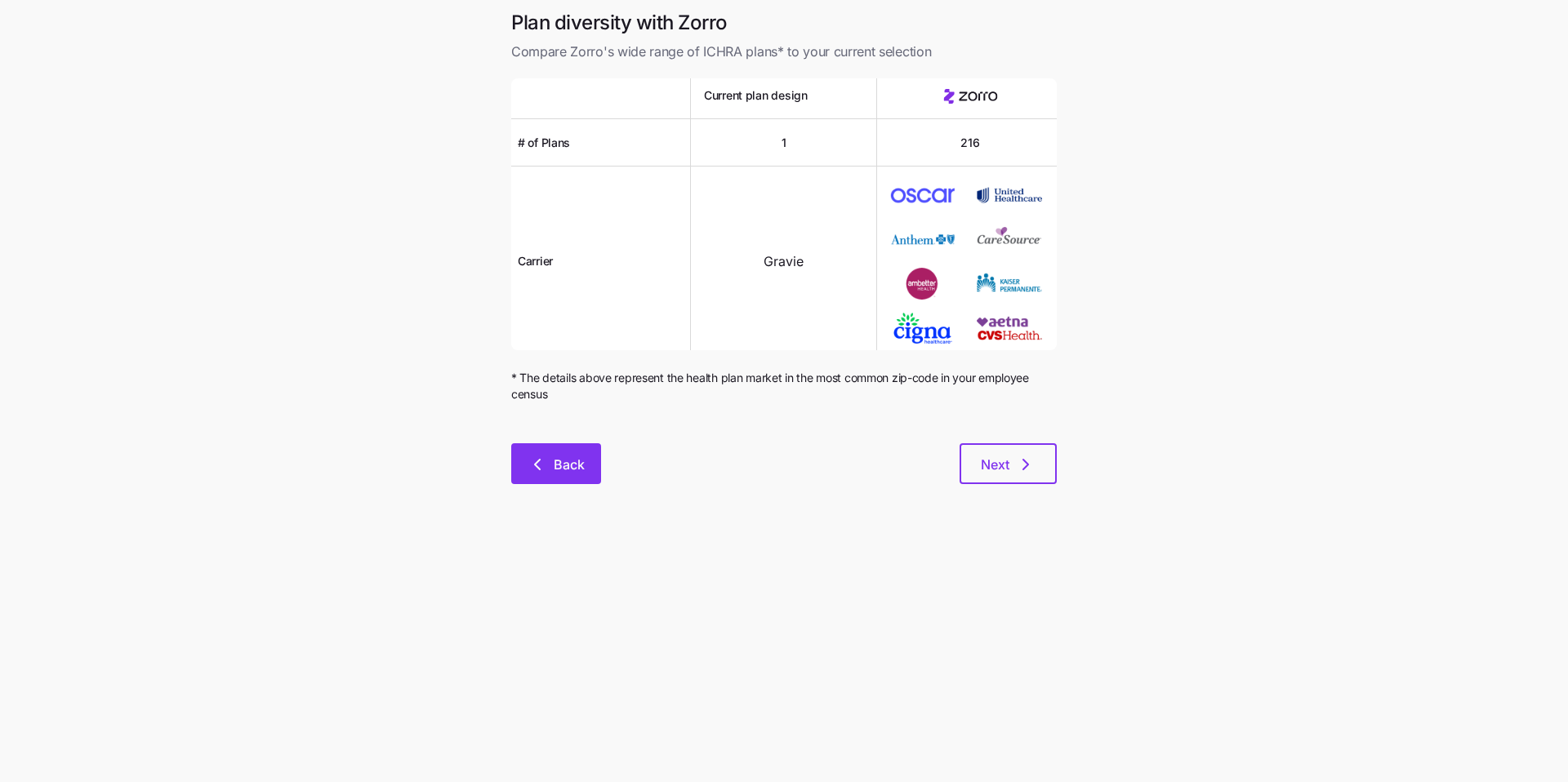 click on "Back" at bounding box center (569, 464) 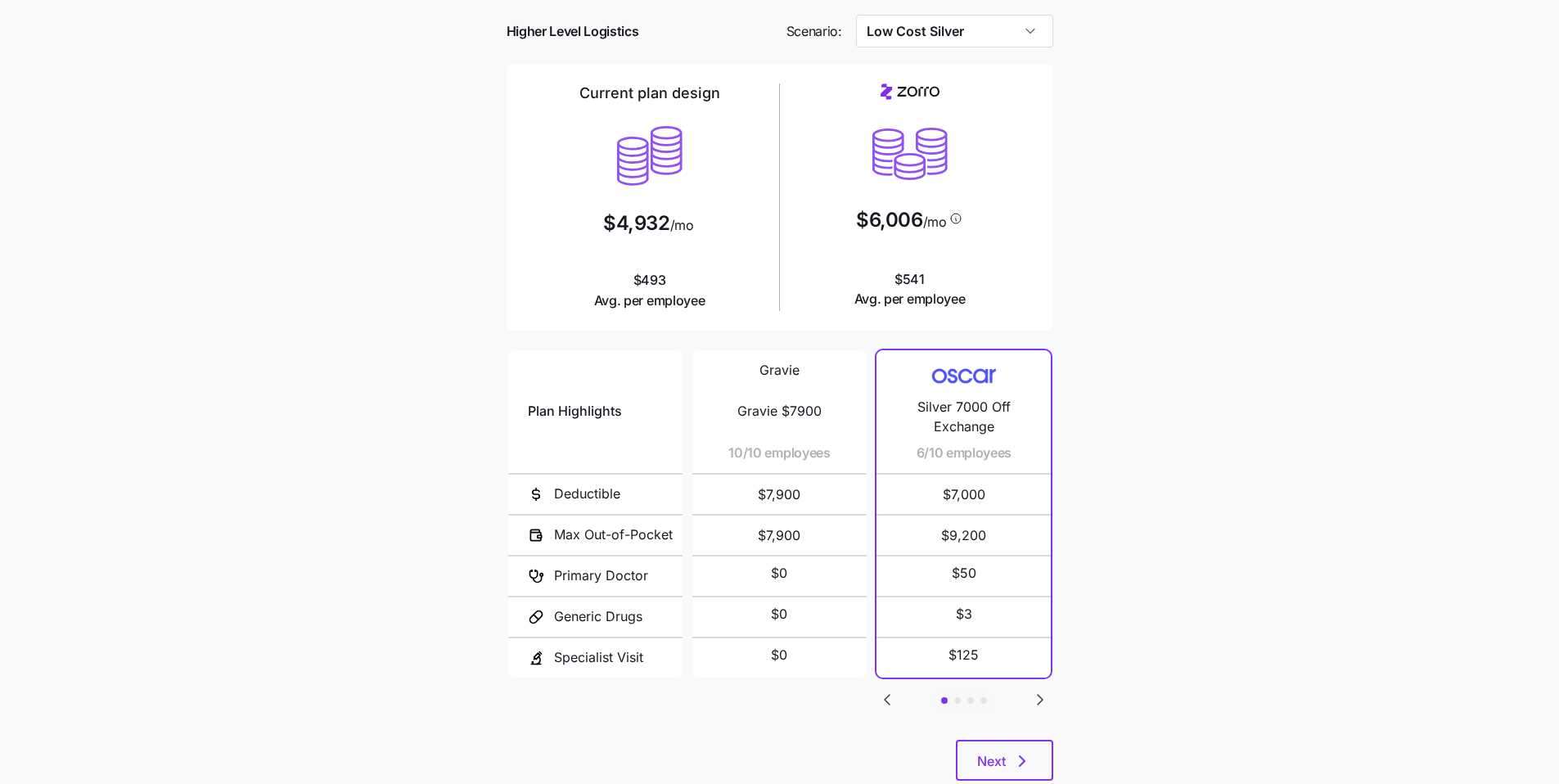 scroll, scrollTop: 110, scrollLeft: 0, axis: vertical 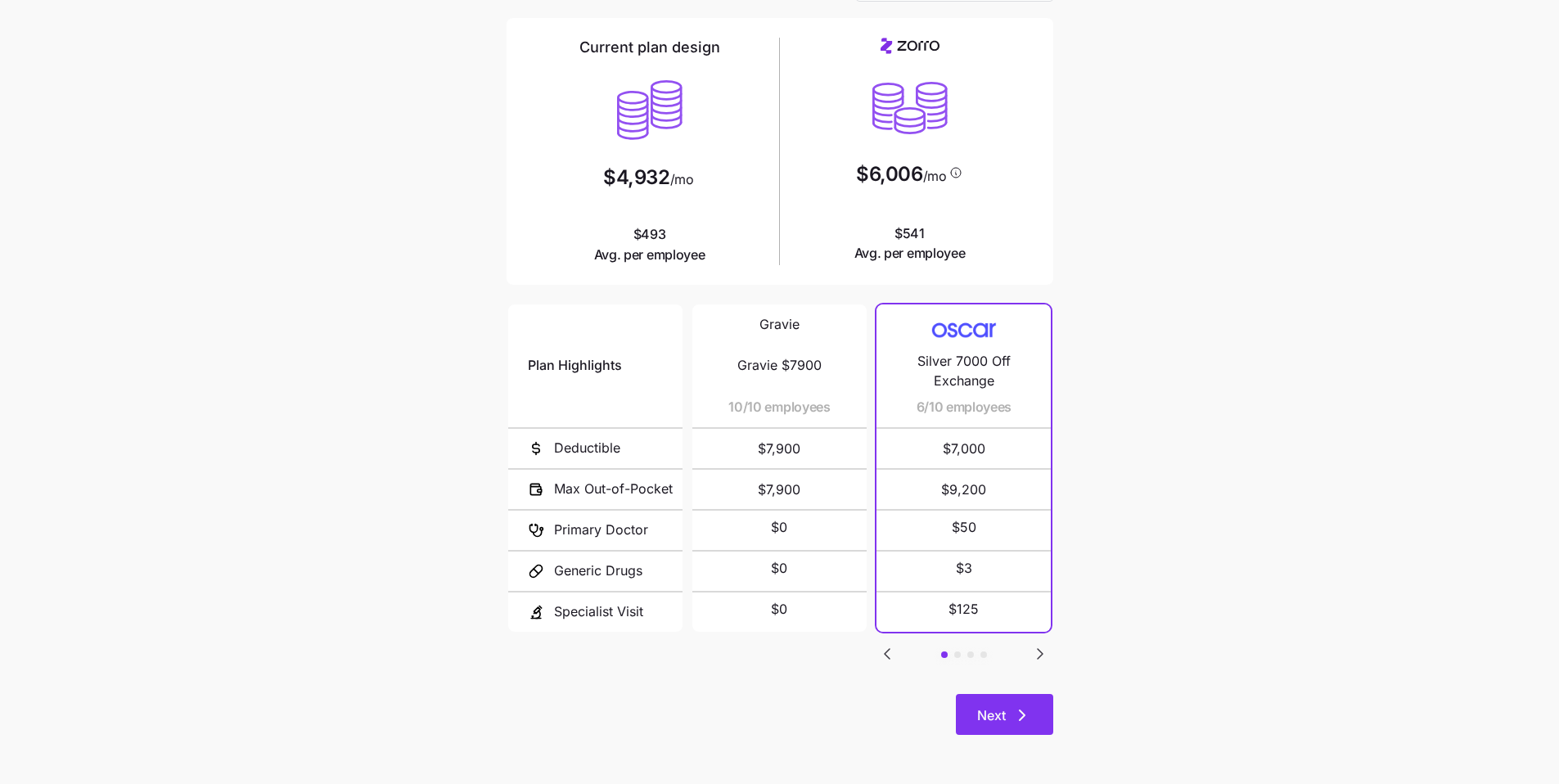 click on "Next" at bounding box center [1004, 714] 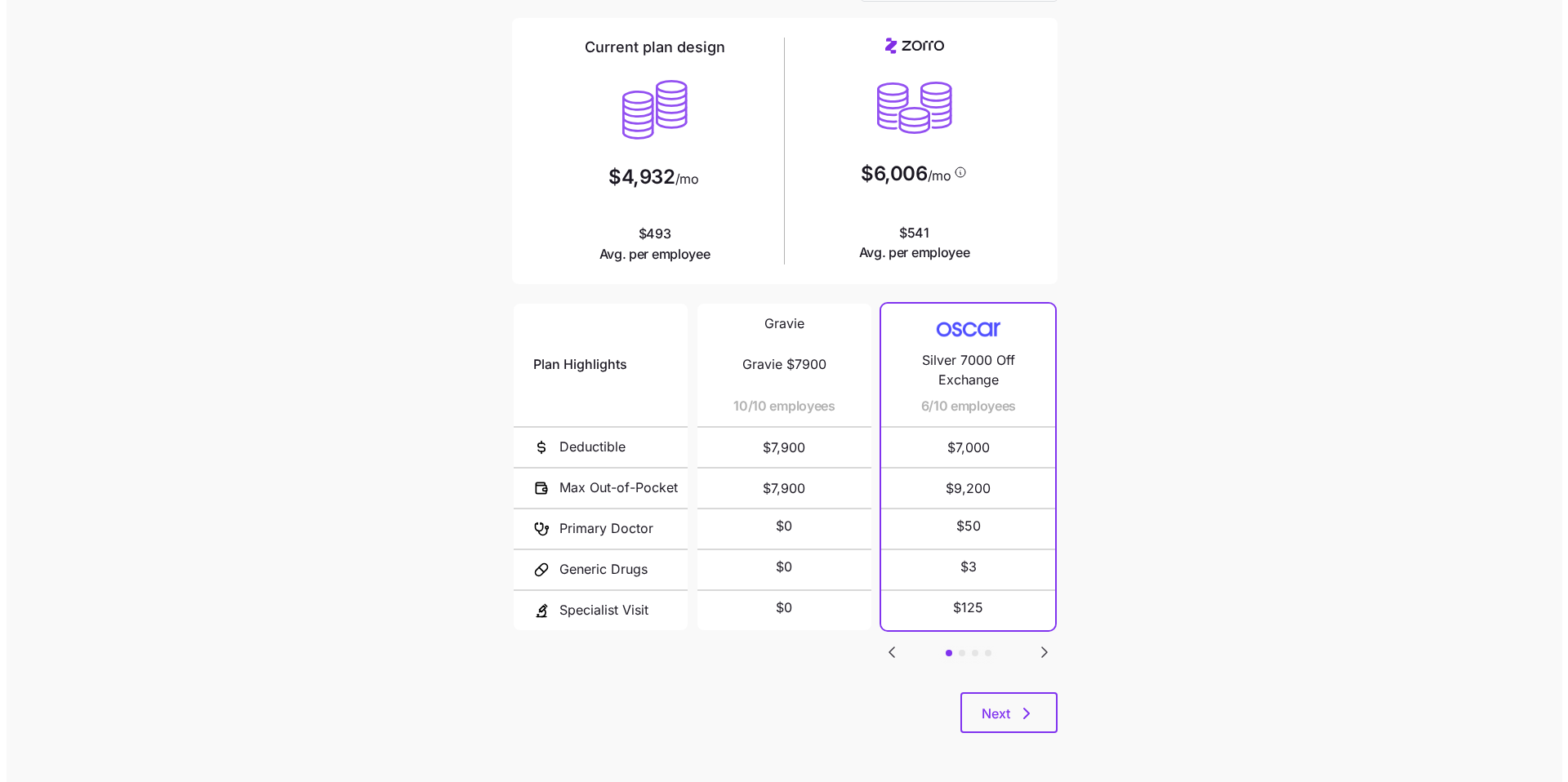 scroll, scrollTop: 0, scrollLeft: 0, axis: both 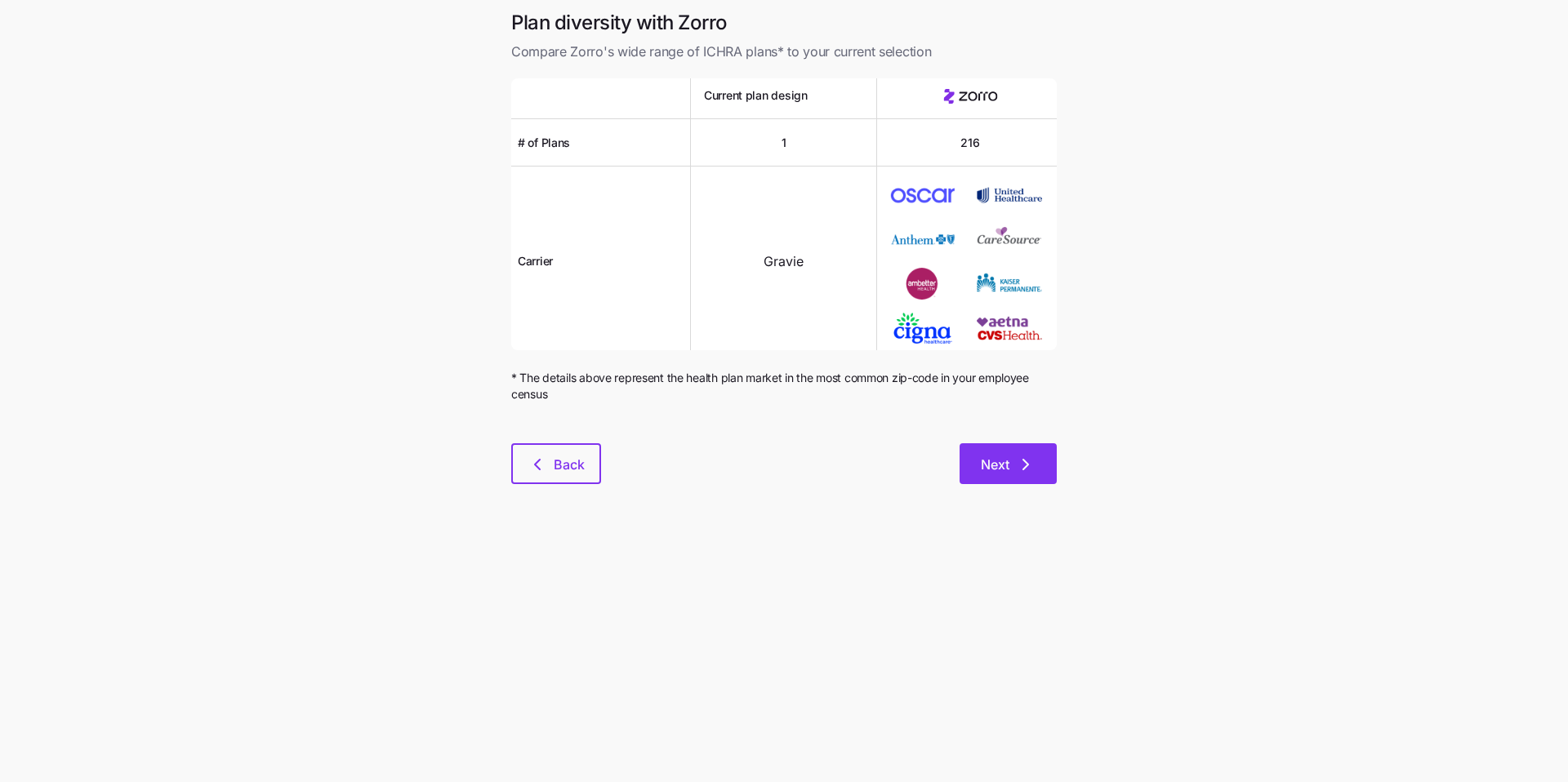 click on "Next" at bounding box center [1008, 464] 